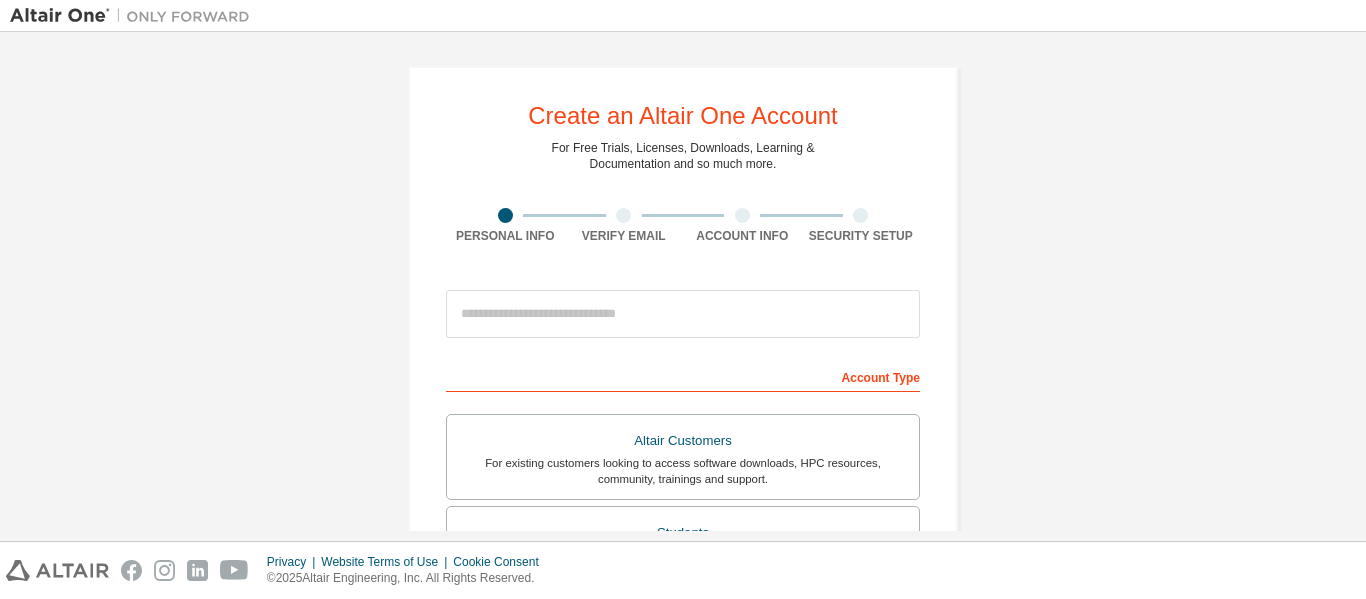 scroll, scrollTop: 0, scrollLeft: 0, axis: both 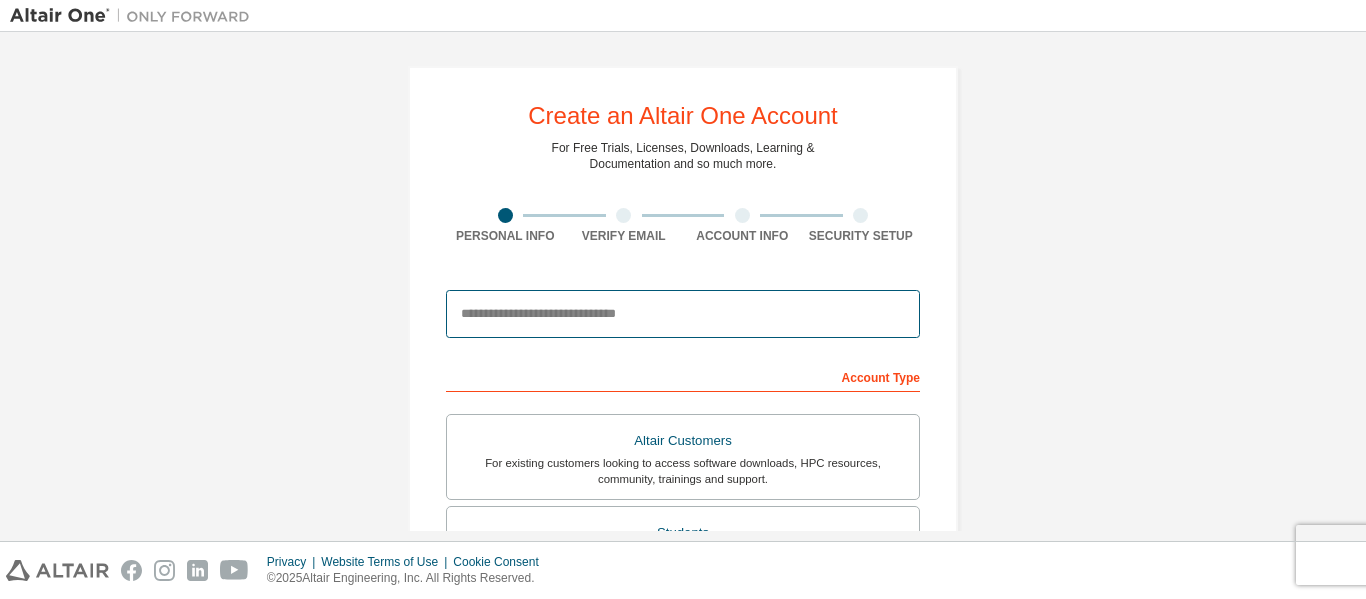 click at bounding box center (683, 314) 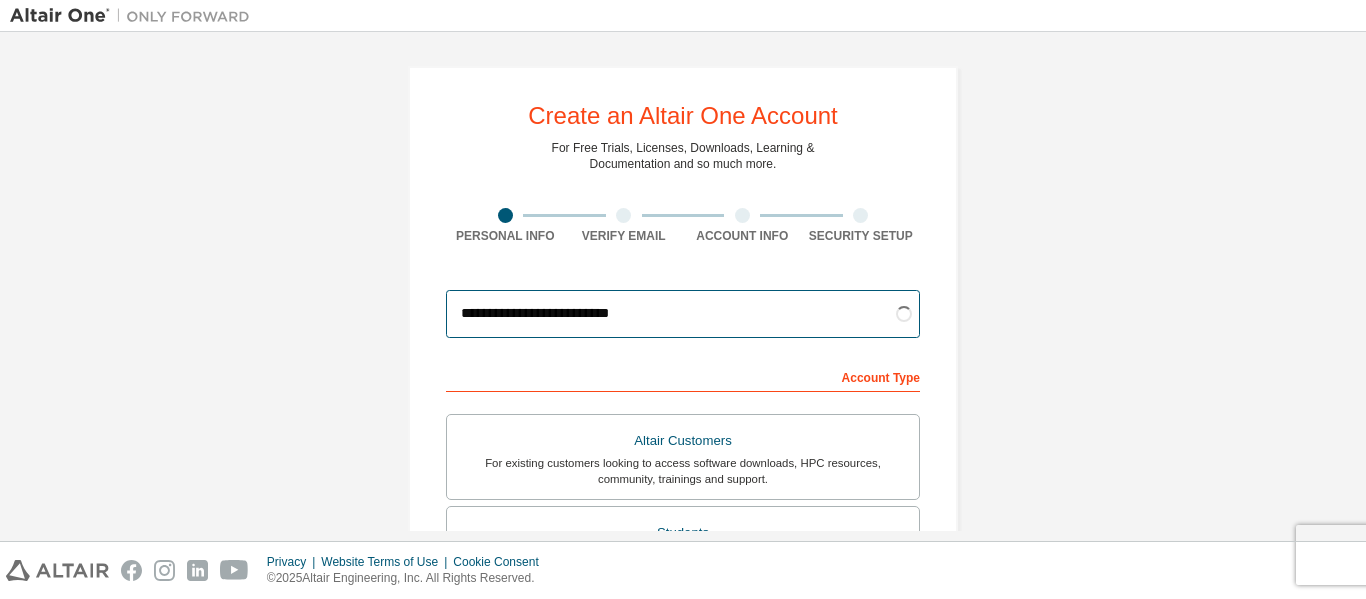 click on "**********" at bounding box center [683, 314] 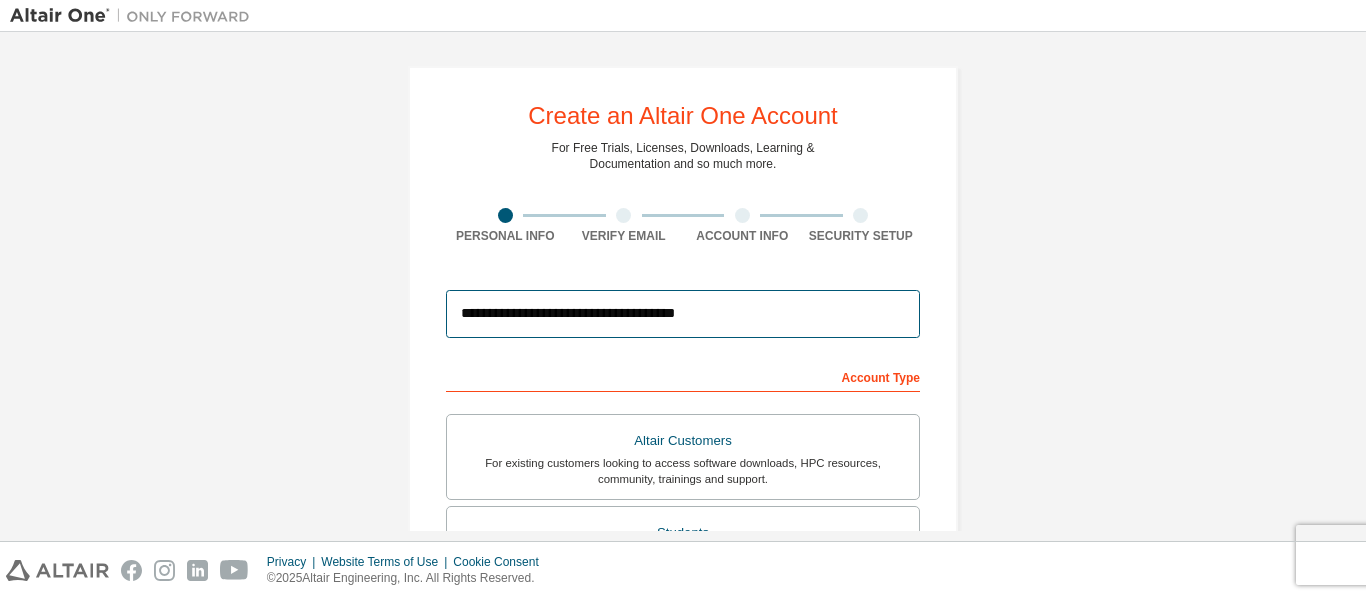 type on "**********" 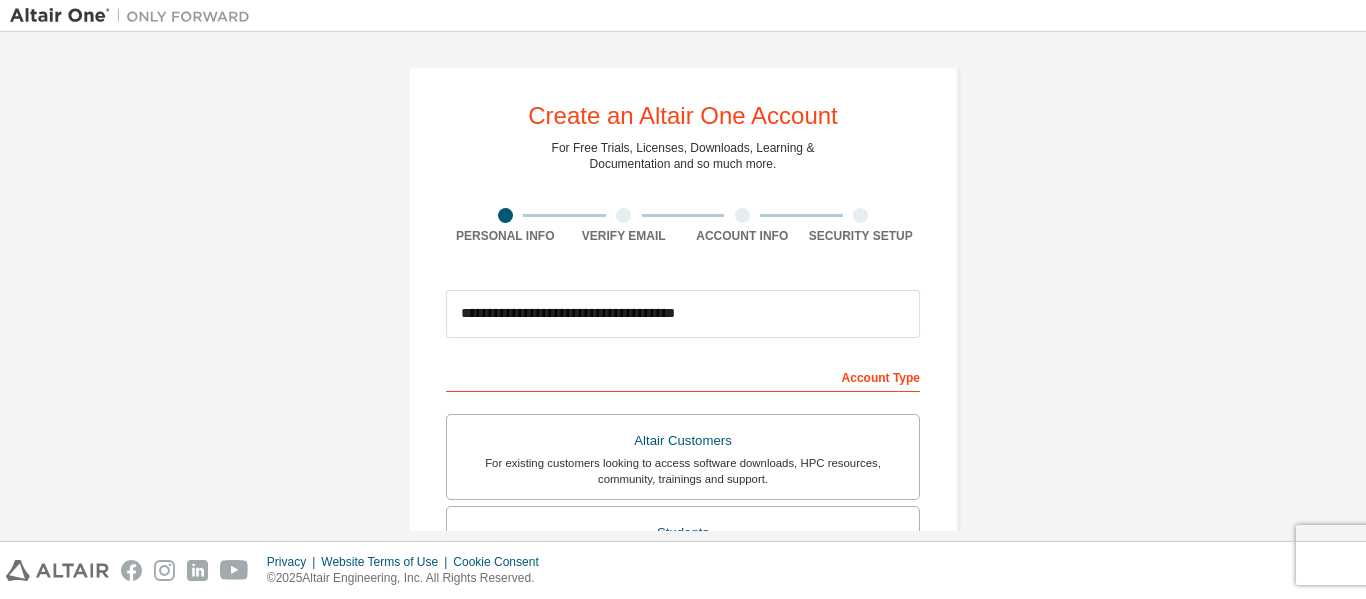 click on "Account Type" at bounding box center (683, 376) 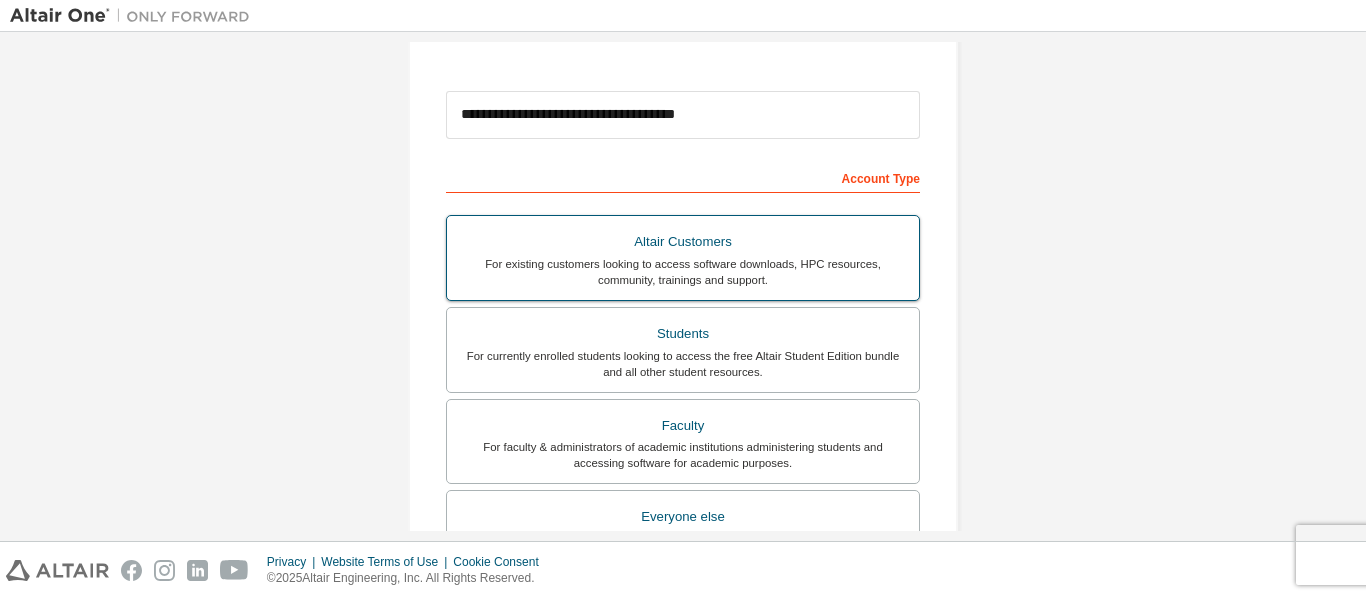 scroll, scrollTop: 200, scrollLeft: 0, axis: vertical 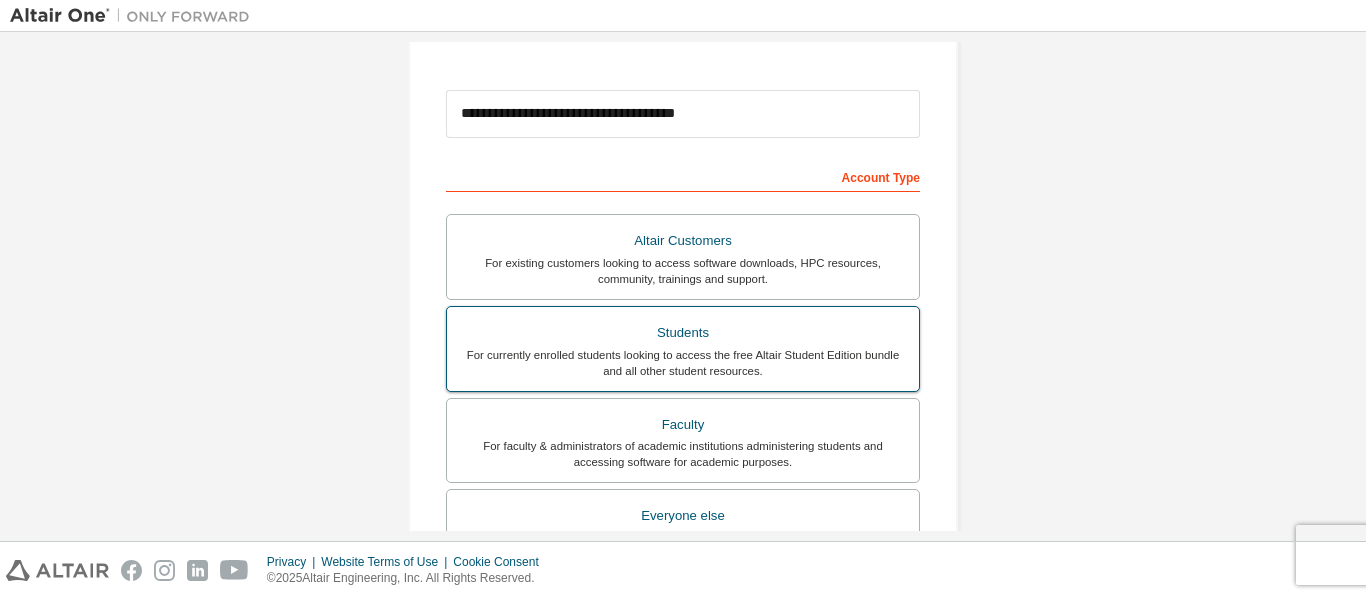 click on "Students" at bounding box center [683, 333] 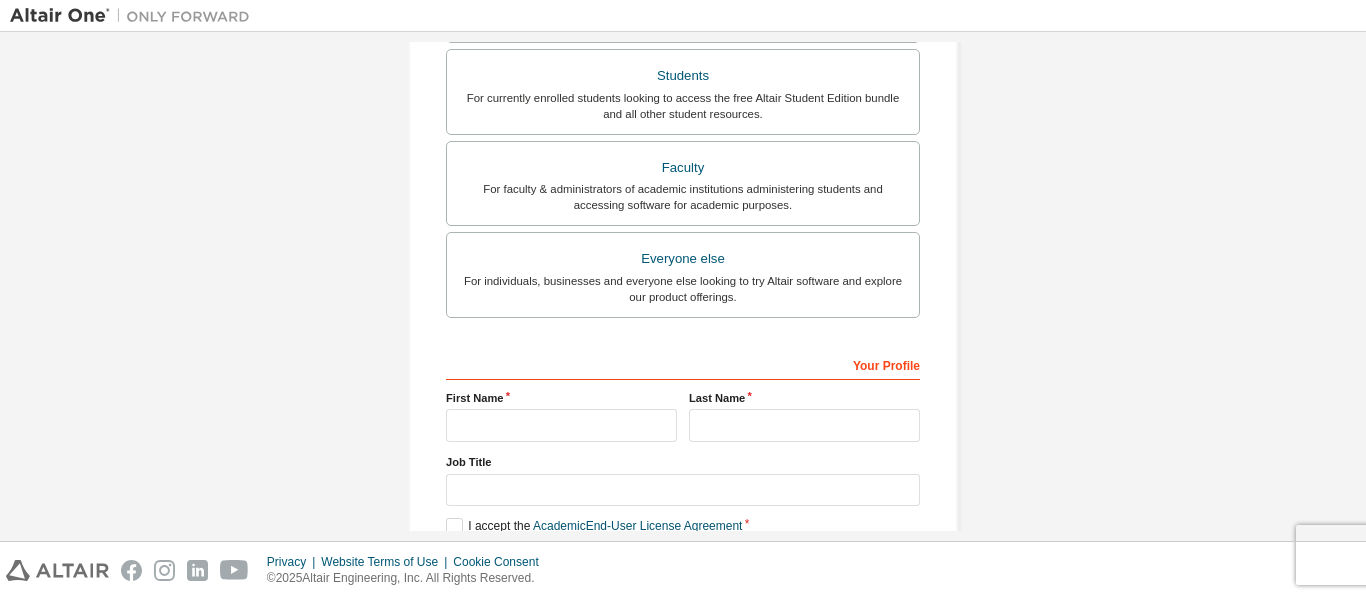 scroll, scrollTop: 570, scrollLeft: 0, axis: vertical 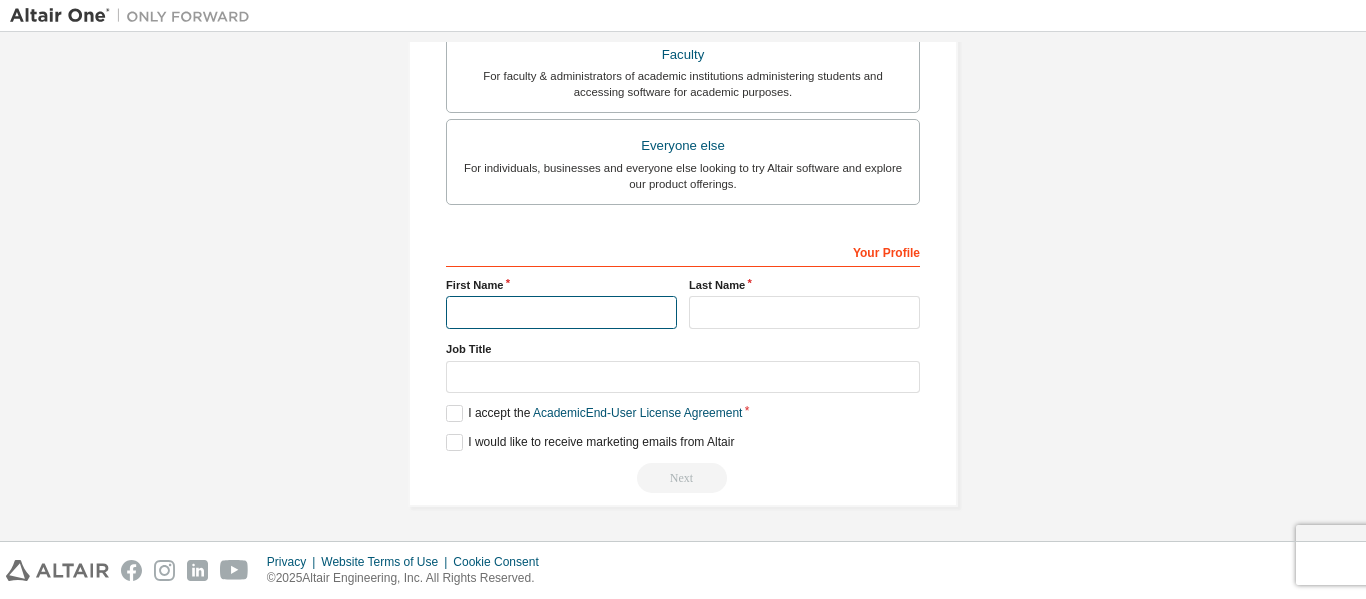 click at bounding box center [561, 312] 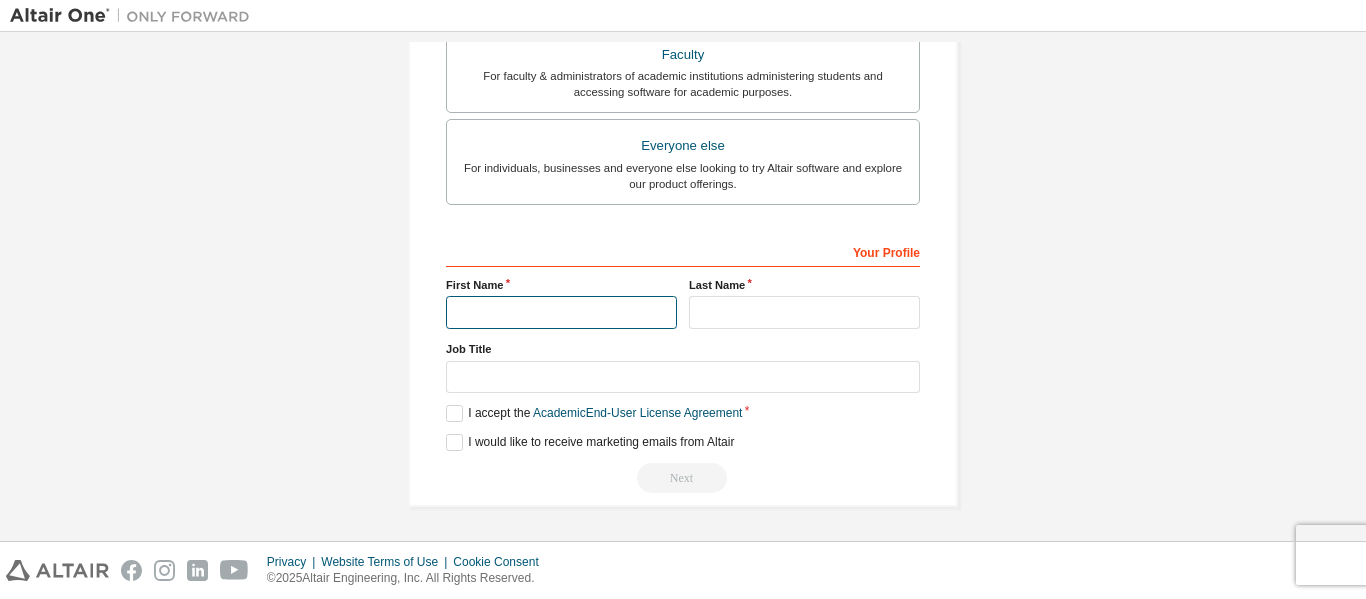 type on "********" 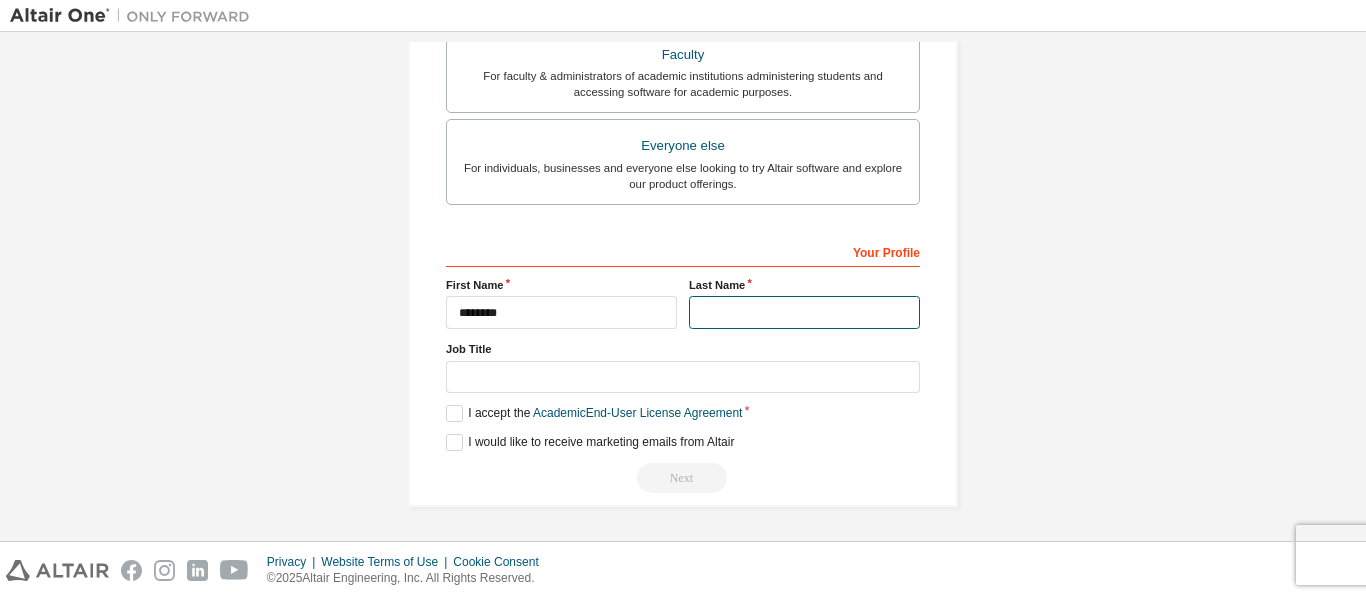 click at bounding box center (804, 312) 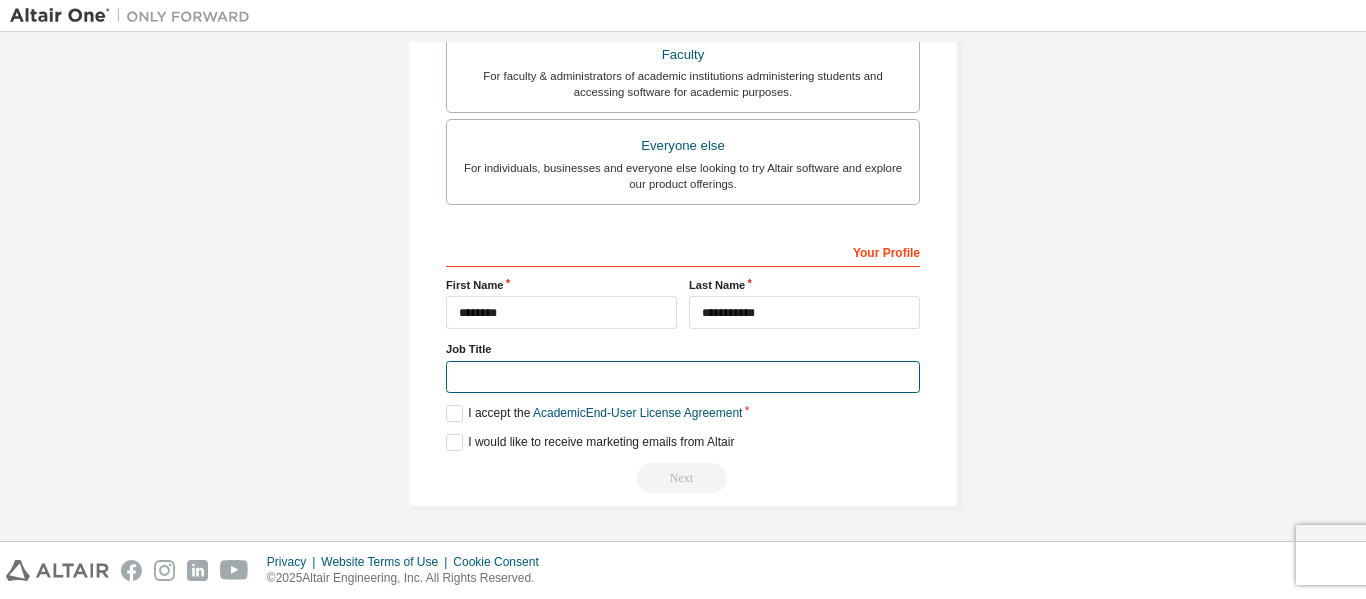 click at bounding box center [683, 377] 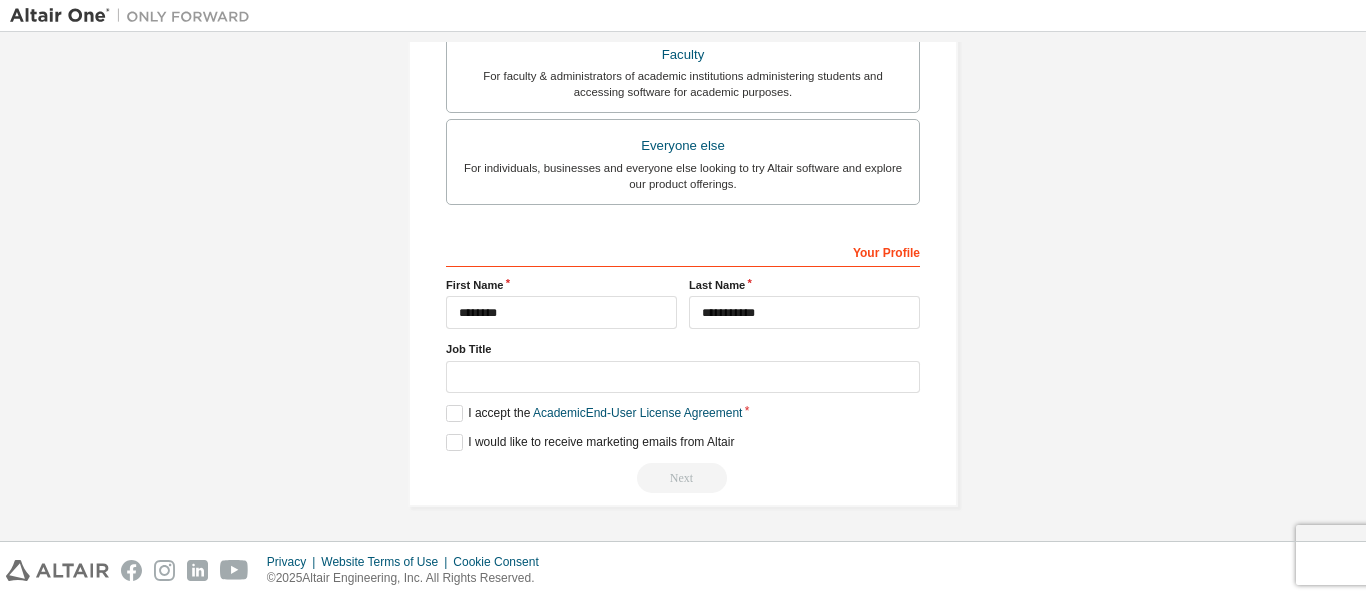 click on "**********" at bounding box center (683, 1) 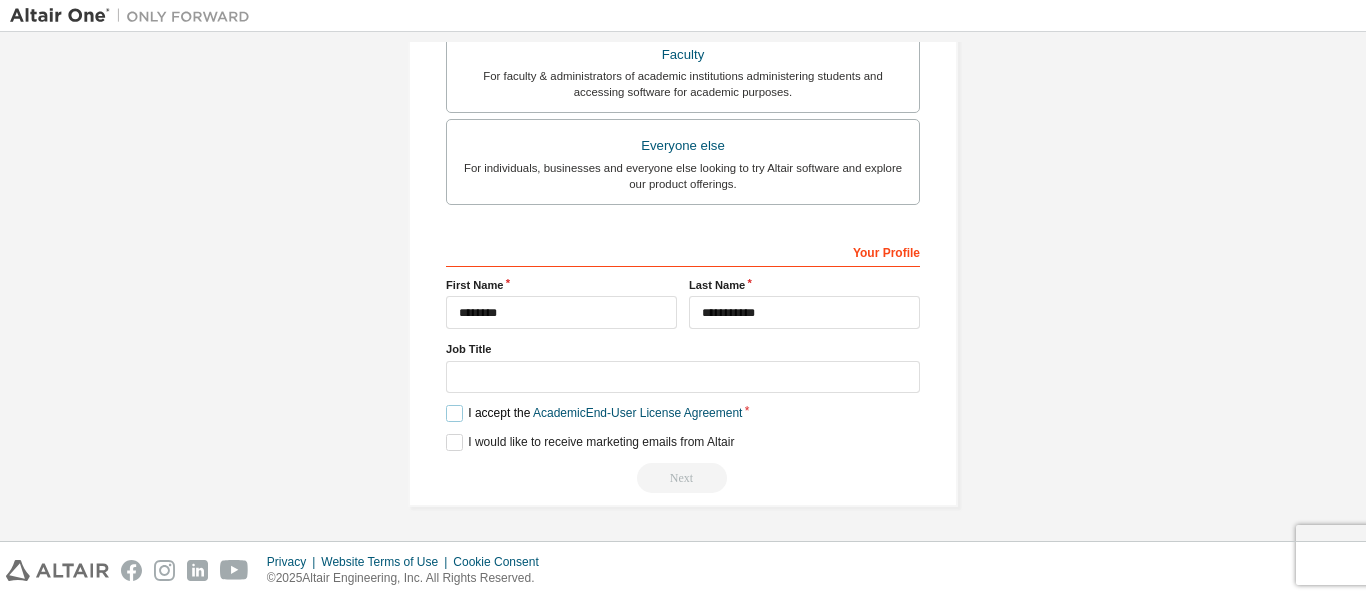 click on "I accept the   Academic   End-User License Agreement" at bounding box center [594, 413] 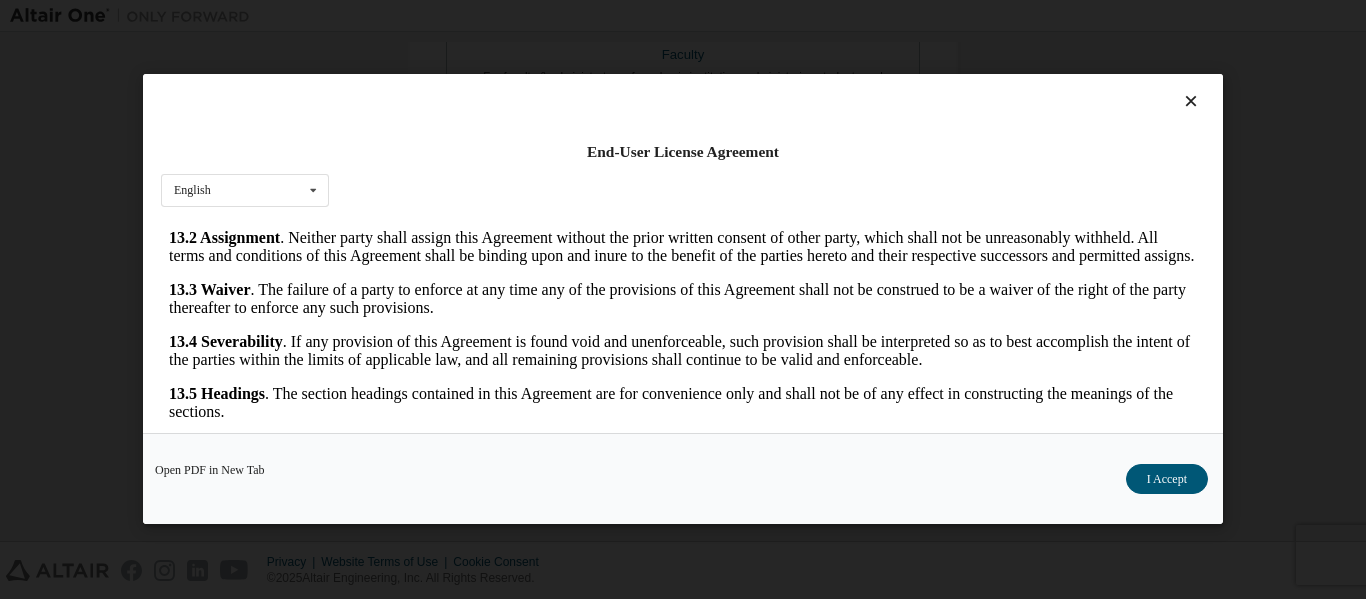 scroll, scrollTop: 3336, scrollLeft: 0, axis: vertical 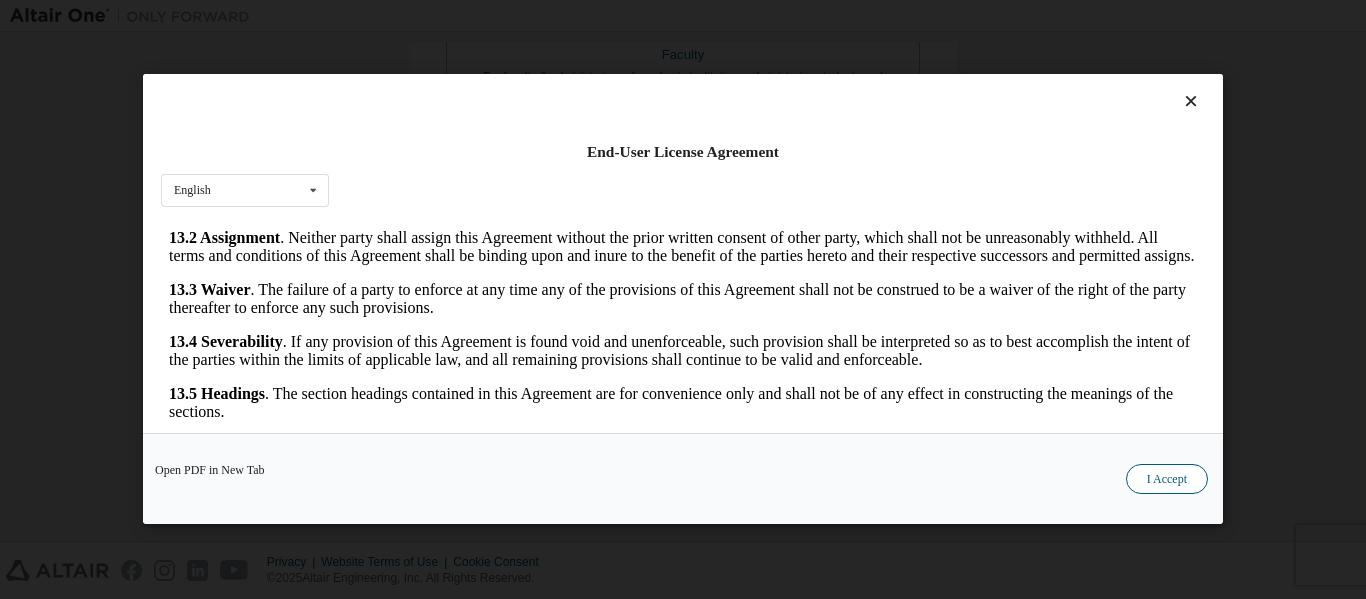 click on "I Accept" at bounding box center (1167, 480) 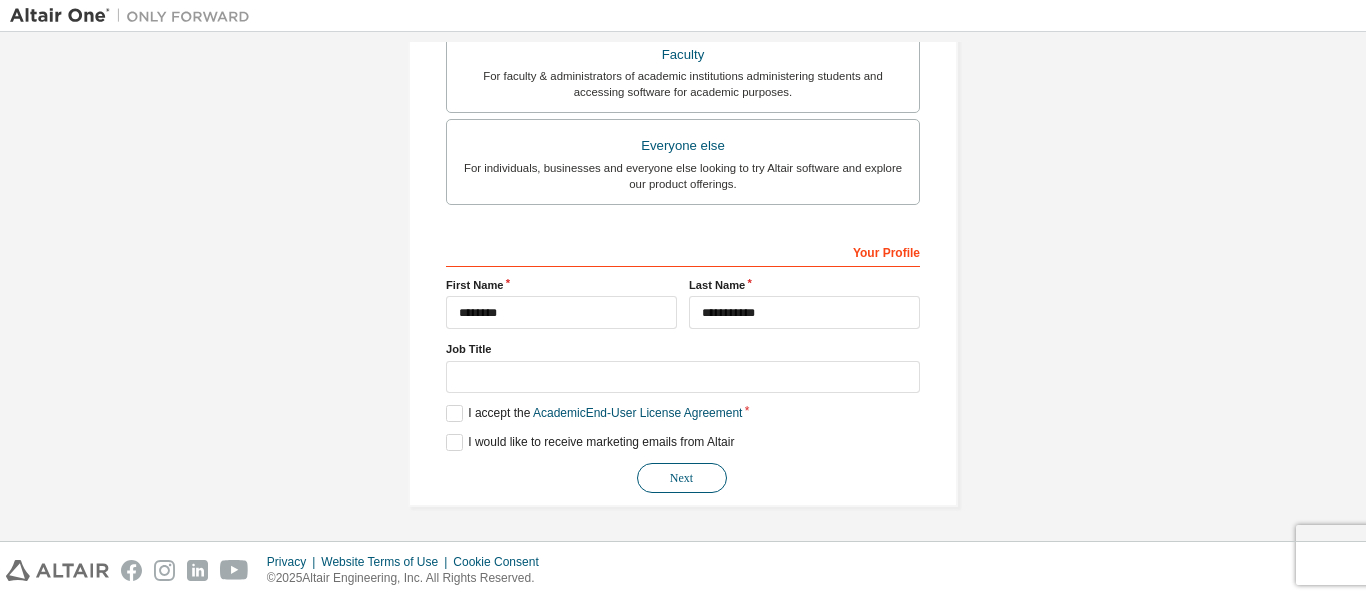 click on "Next" at bounding box center [682, 478] 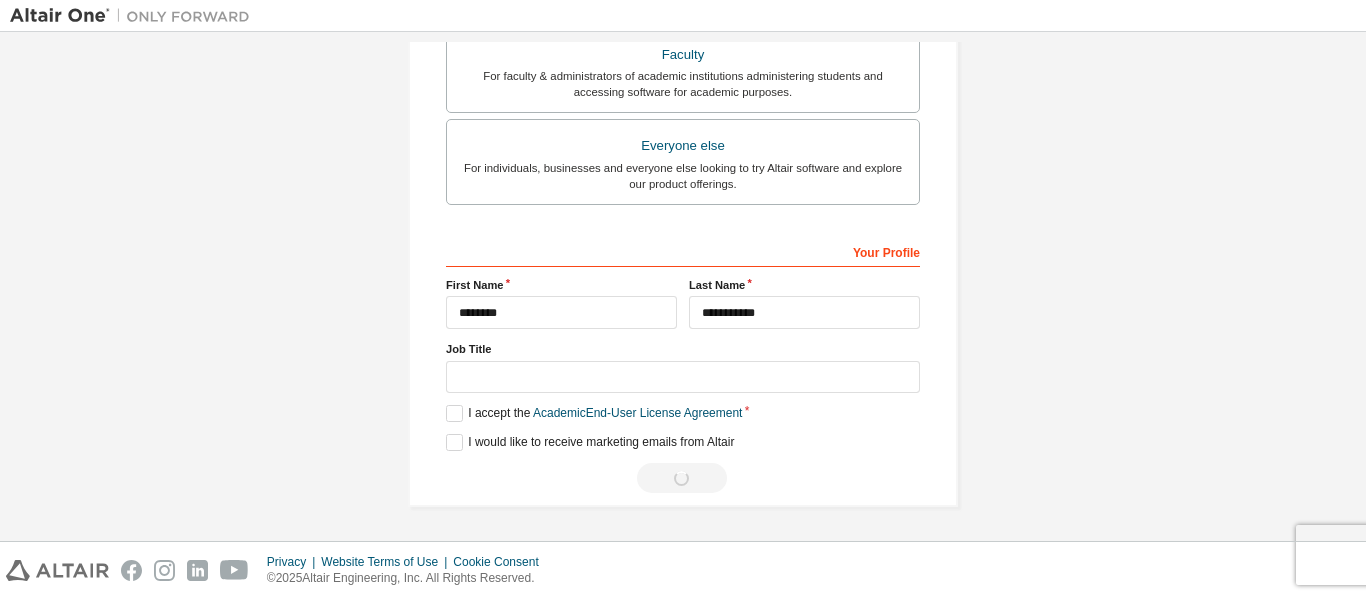 scroll, scrollTop: 0, scrollLeft: 0, axis: both 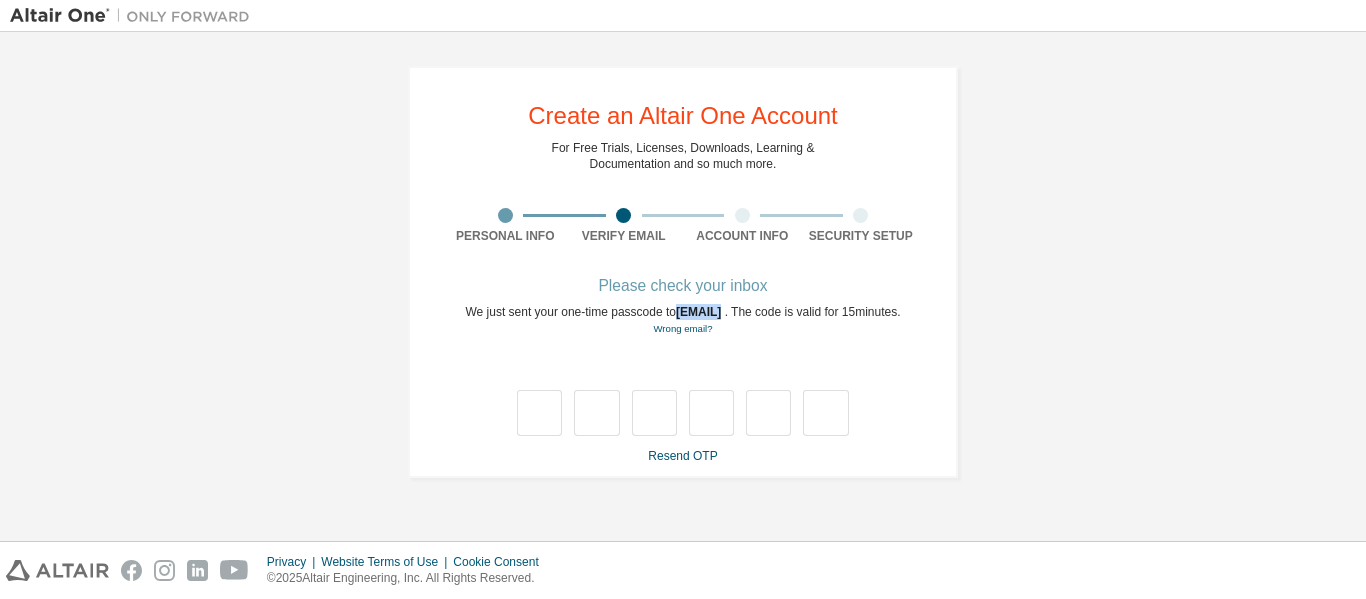 drag, startPoint x: 660, startPoint y: 316, endPoint x: 705, endPoint y: 312, distance: 45.17743 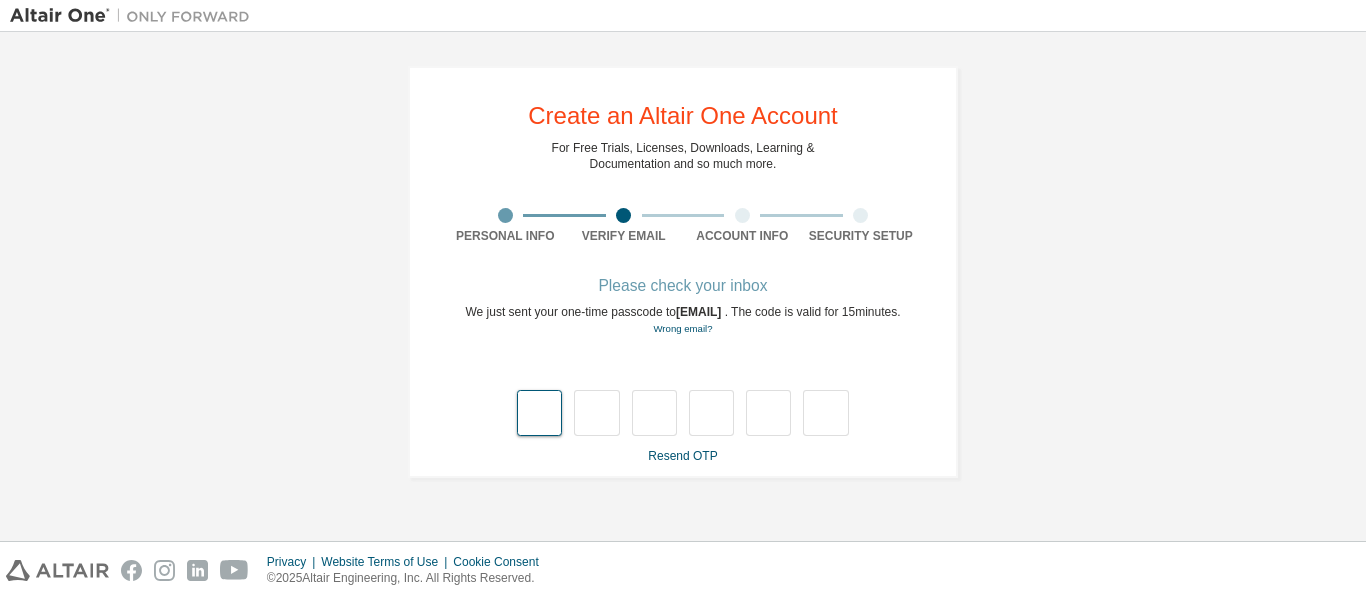 click at bounding box center (539, 413) 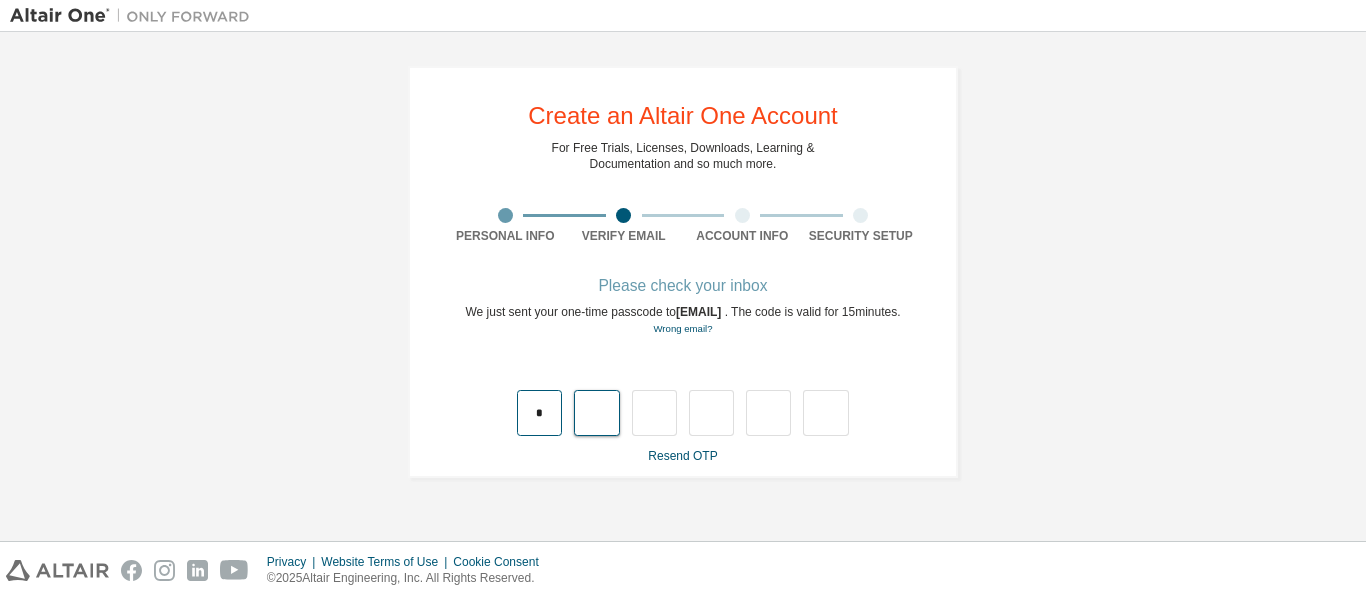 type on "*" 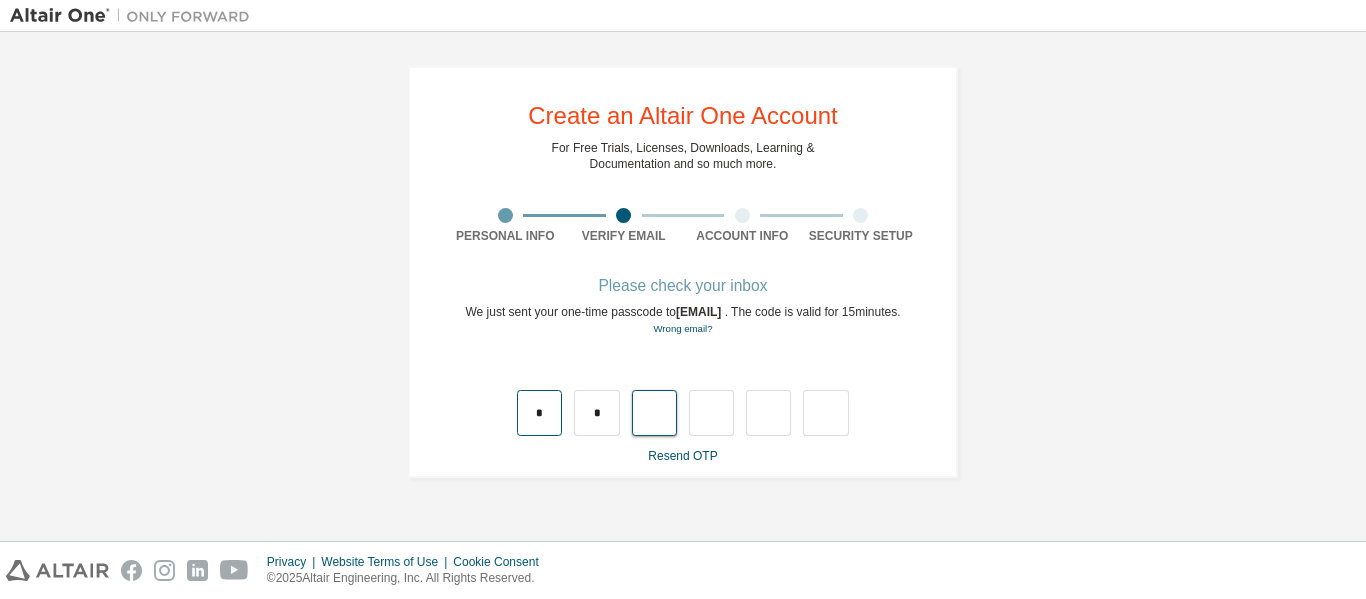 type on "*" 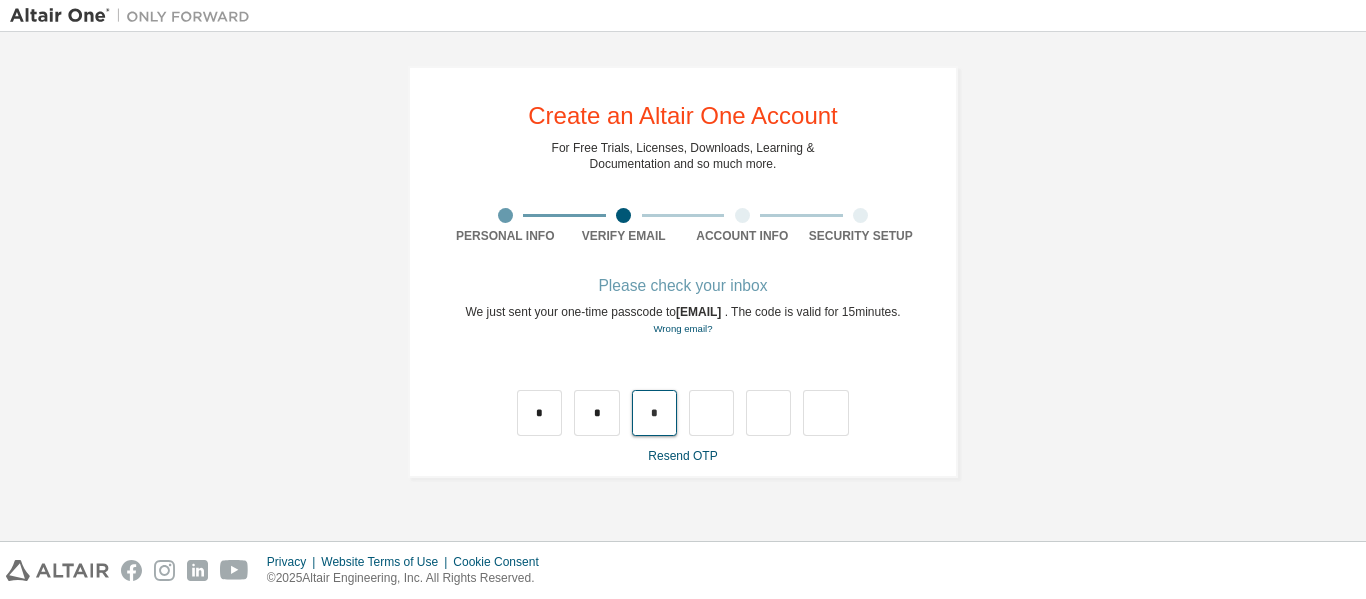 click on "*" at bounding box center (654, 413) 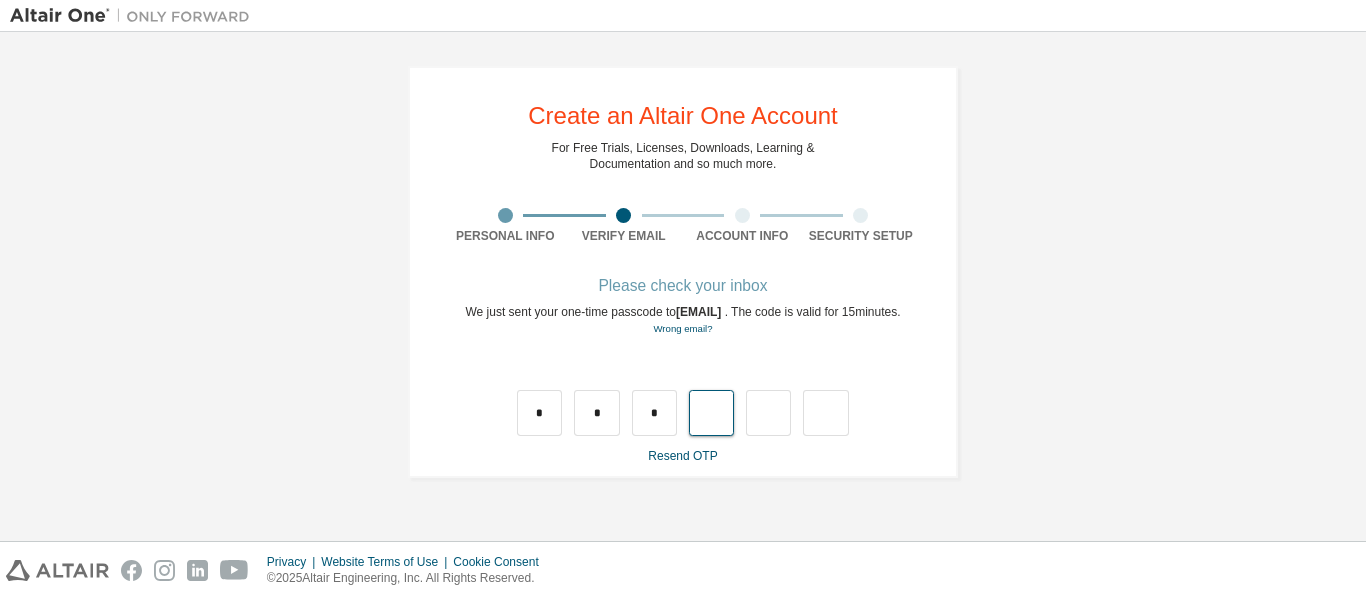click at bounding box center [711, 413] 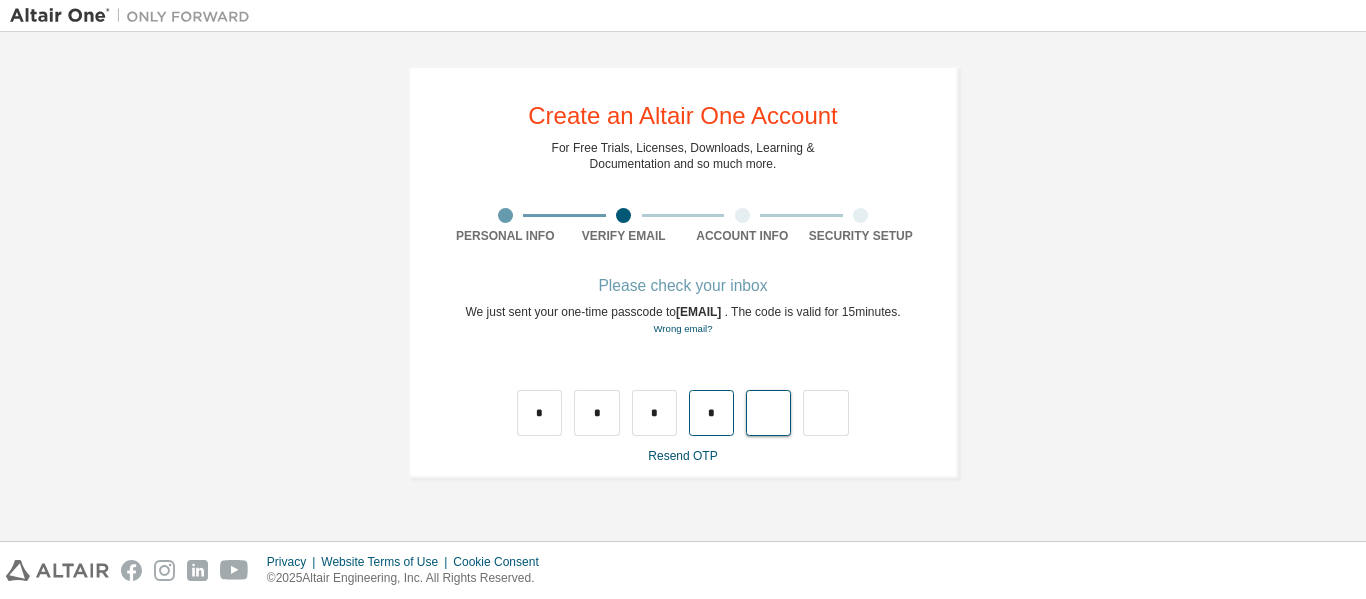 type on "*" 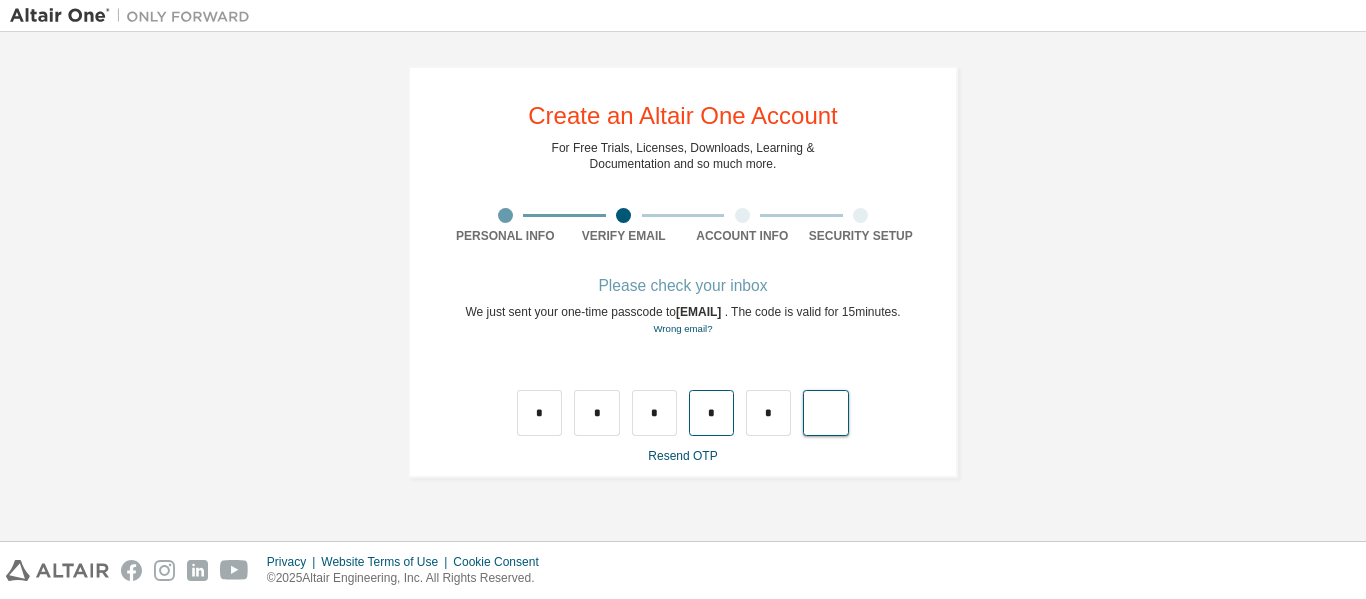 type on "*" 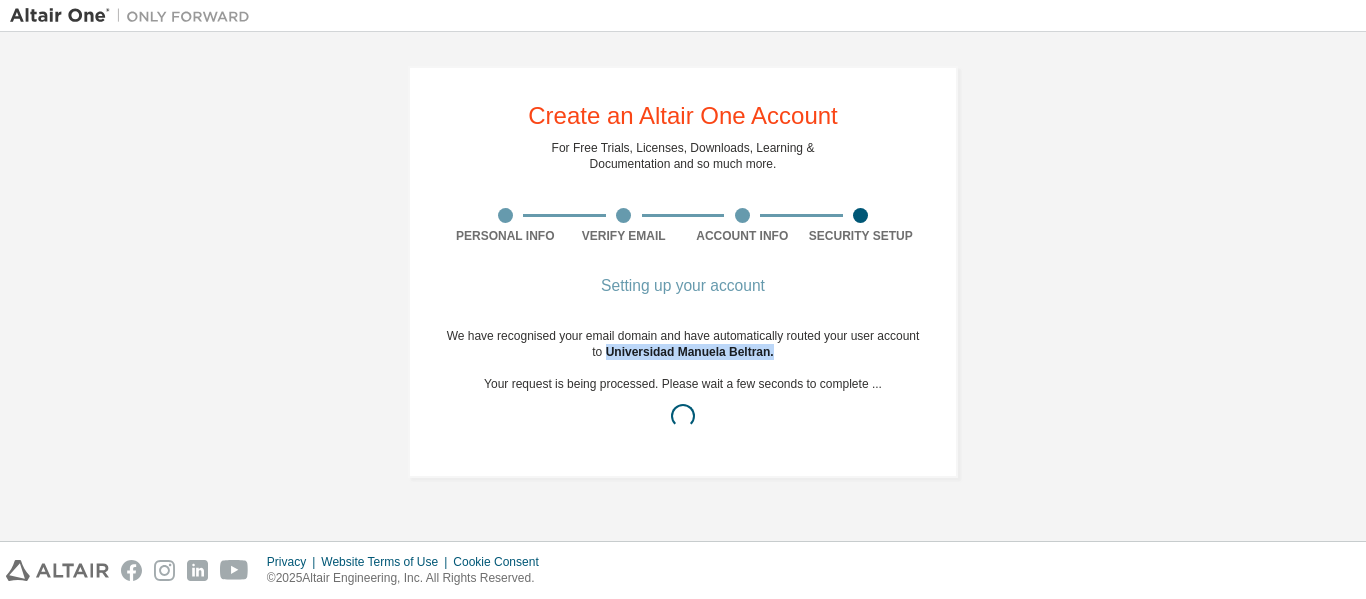 drag, startPoint x: 607, startPoint y: 351, endPoint x: 794, endPoint y: 359, distance: 187.17105 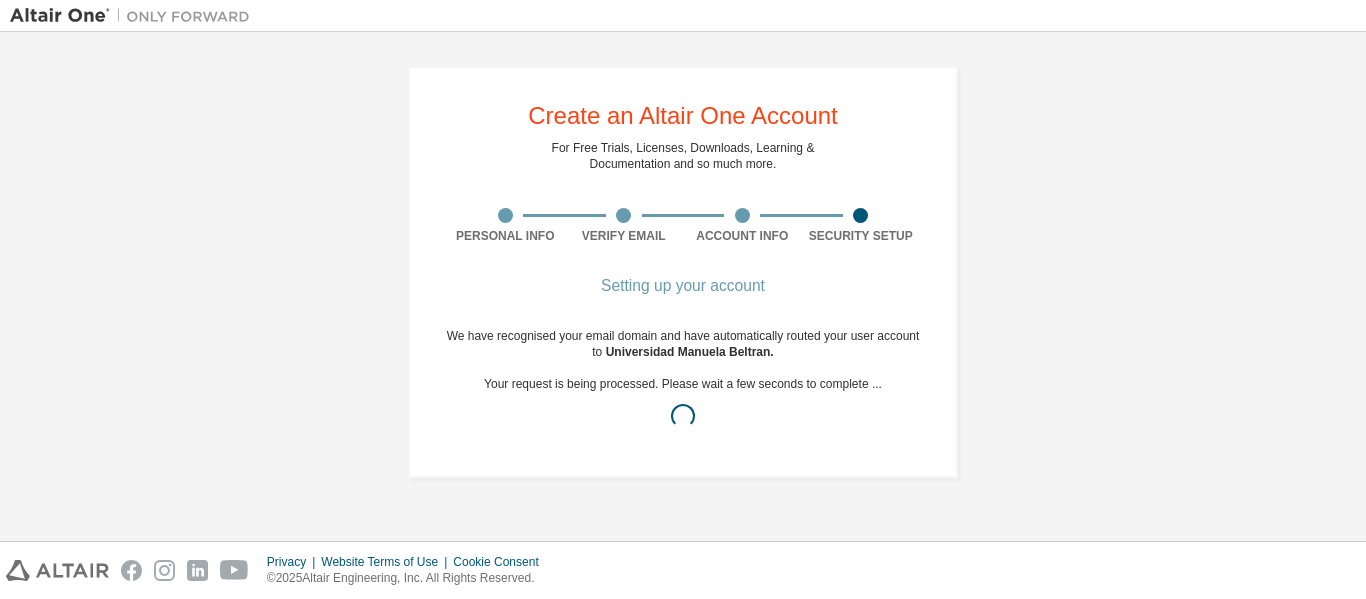 click on "Create an Altair One Account For Free Trials, Licenses, Downloads, Learning &  Documentation and so much more. Personal Info Verify Email Account Info Security Setup Setting up your account We have recognised your email domain and have automatically routed your user account to   [ORGANIZATION] . Your request is being processed. Please wait a few seconds to complete ..." at bounding box center (683, 272) 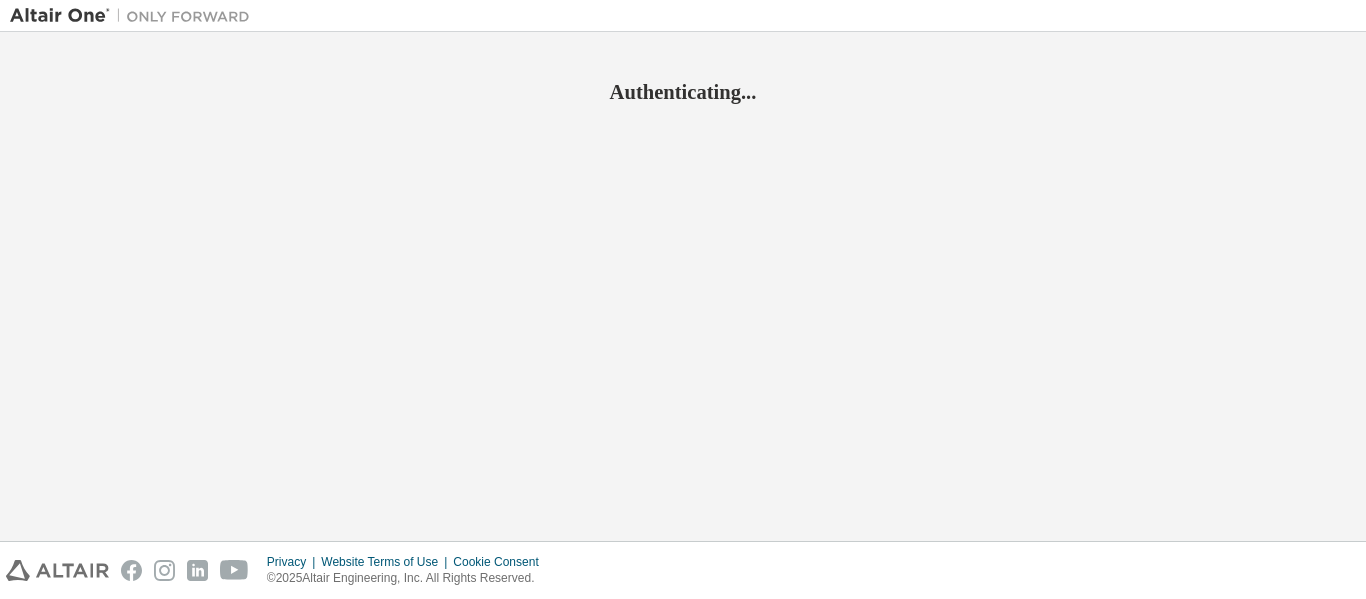 scroll, scrollTop: 0, scrollLeft: 0, axis: both 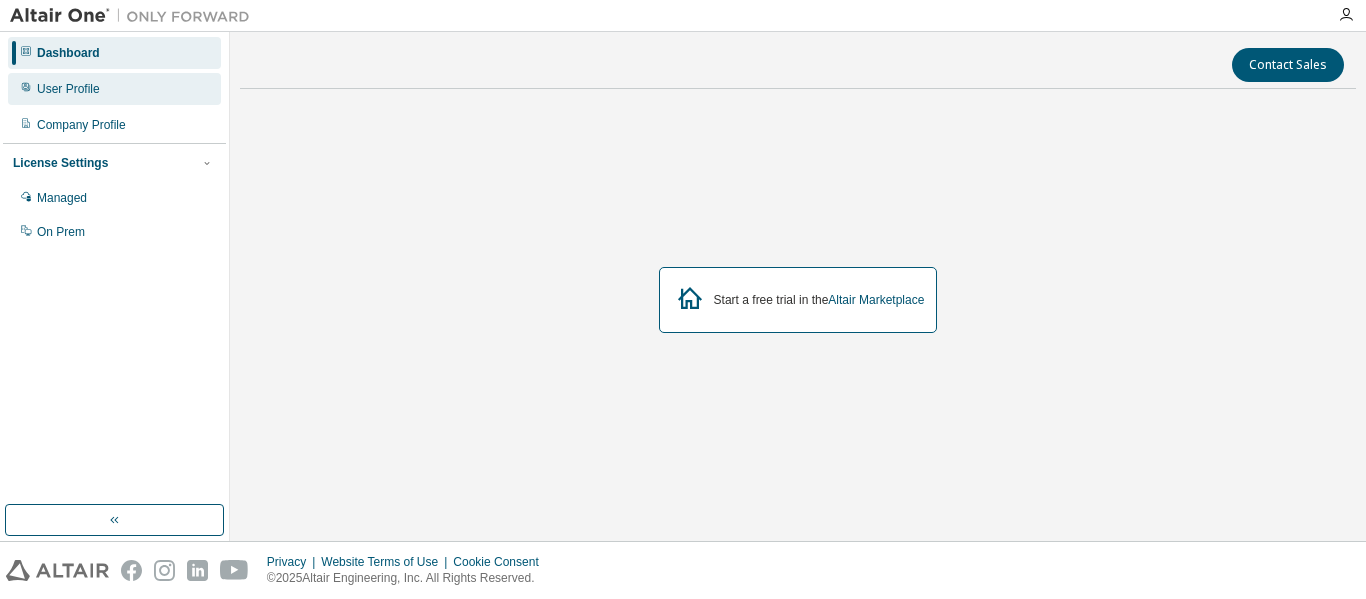 click on "User Profile" at bounding box center [68, 89] 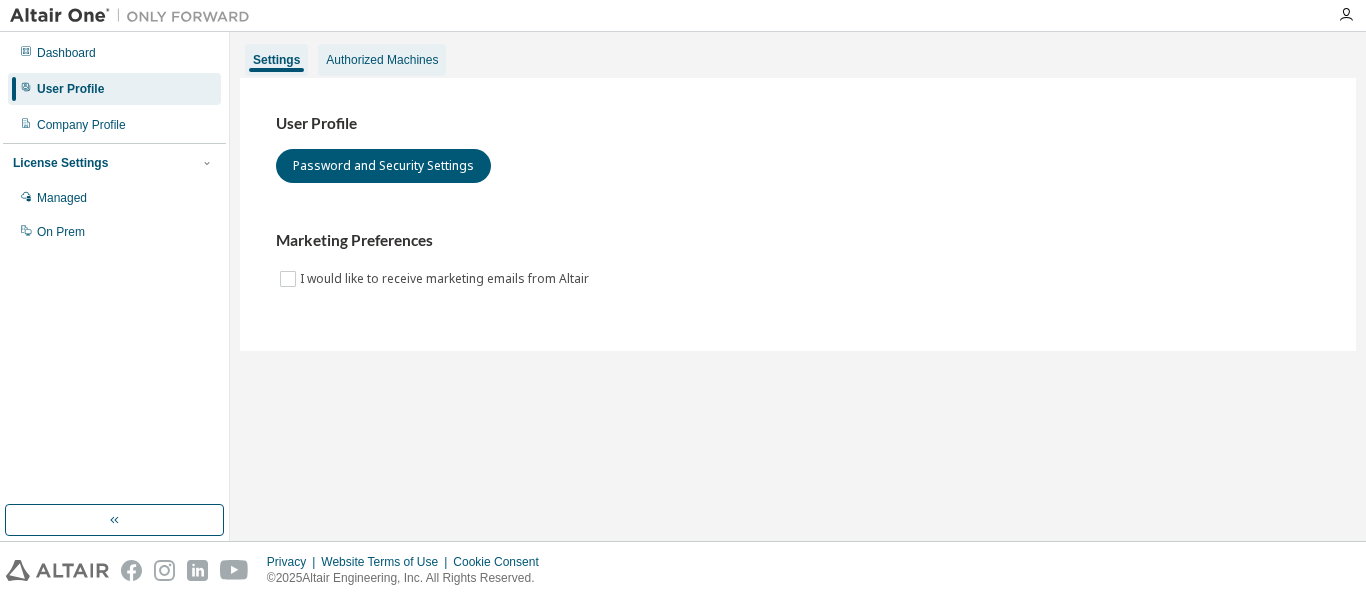 click on "Authorized Machines" at bounding box center [382, 60] 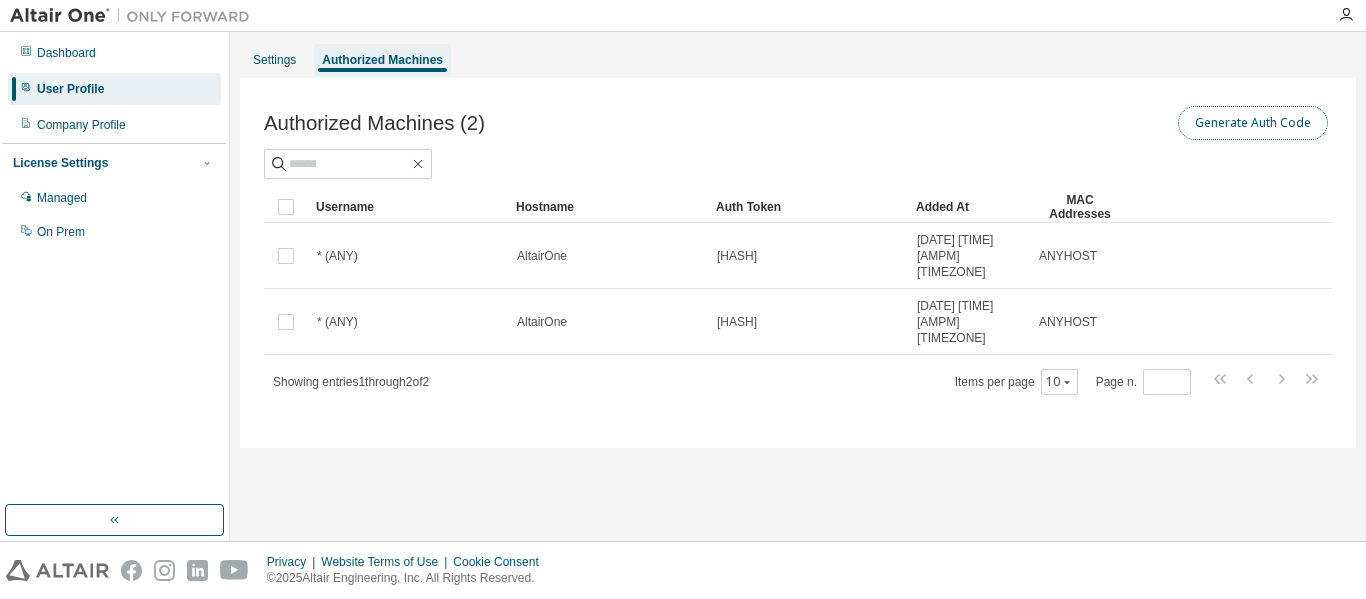 click on "Generate Auth Code" at bounding box center [1253, 123] 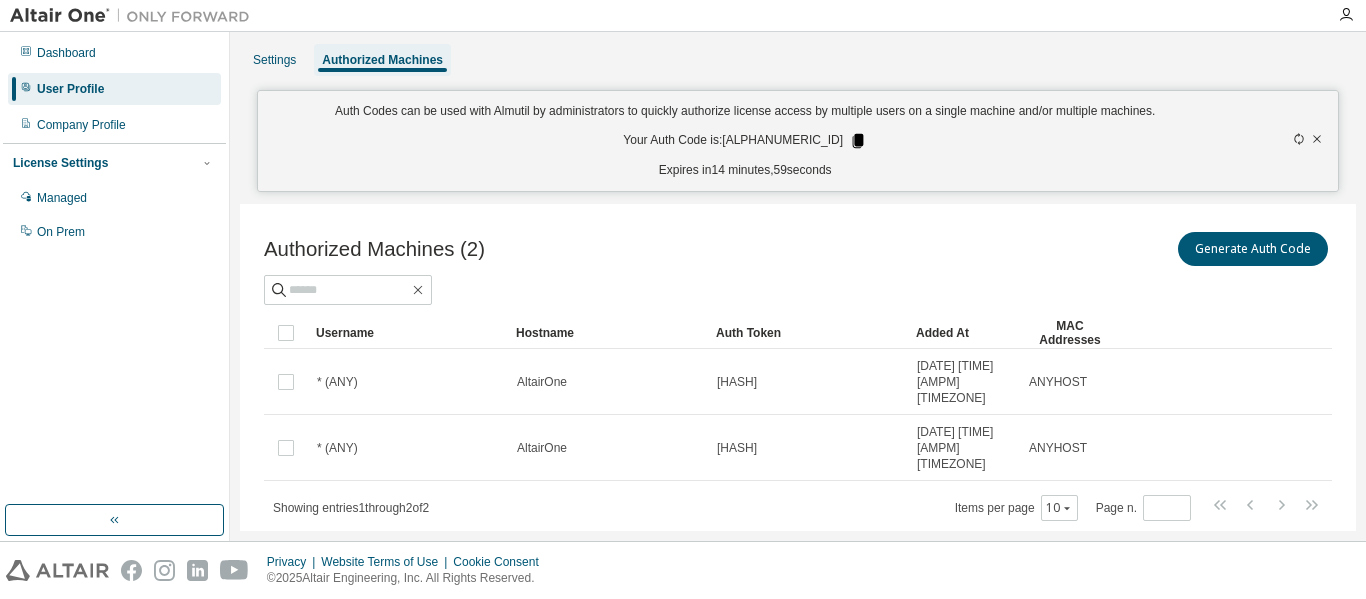 click 